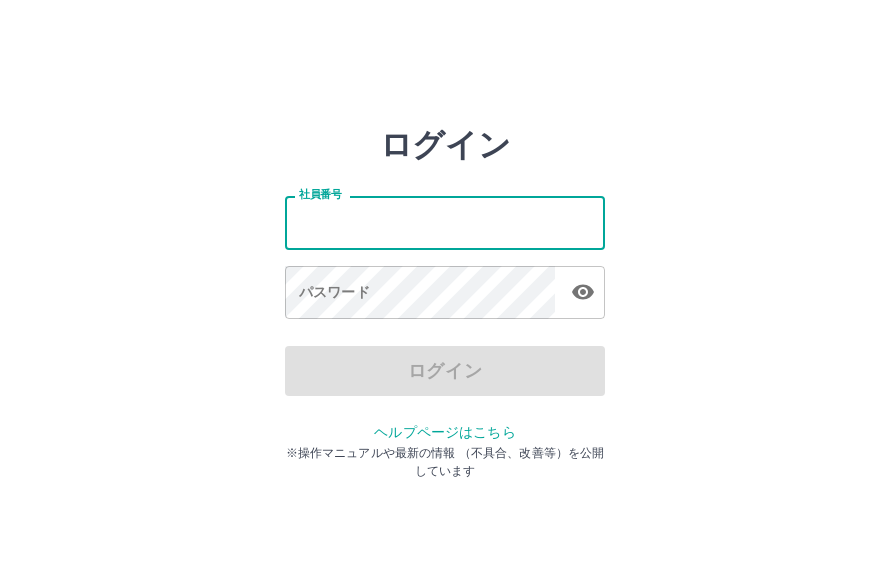 scroll, scrollTop: 116, scrollLeft: 0, axis: vertical 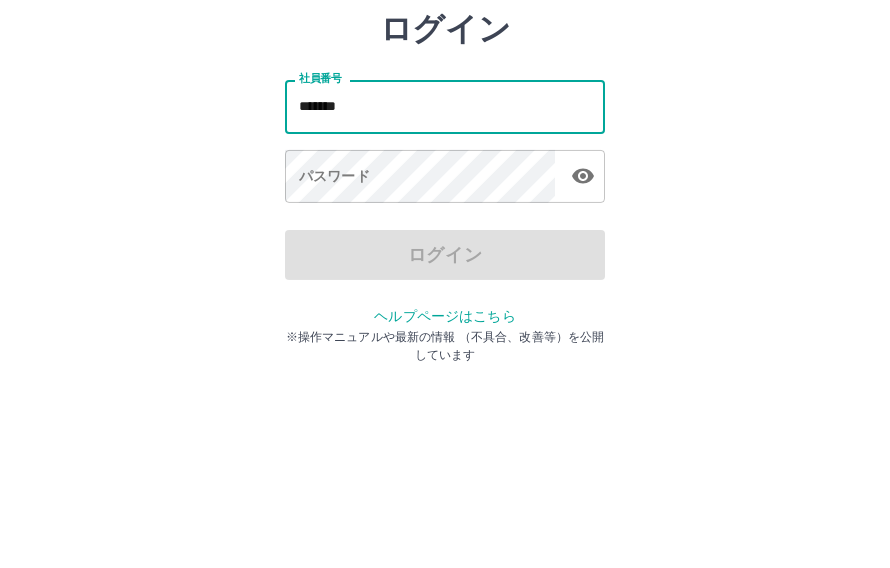 type on "*******" 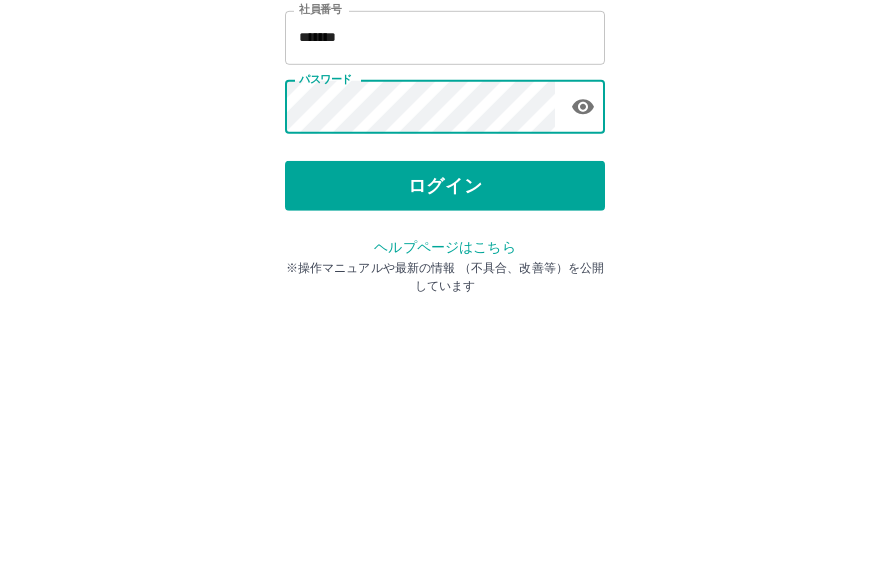 click on "ログイン" at bounding box center (445, 371) 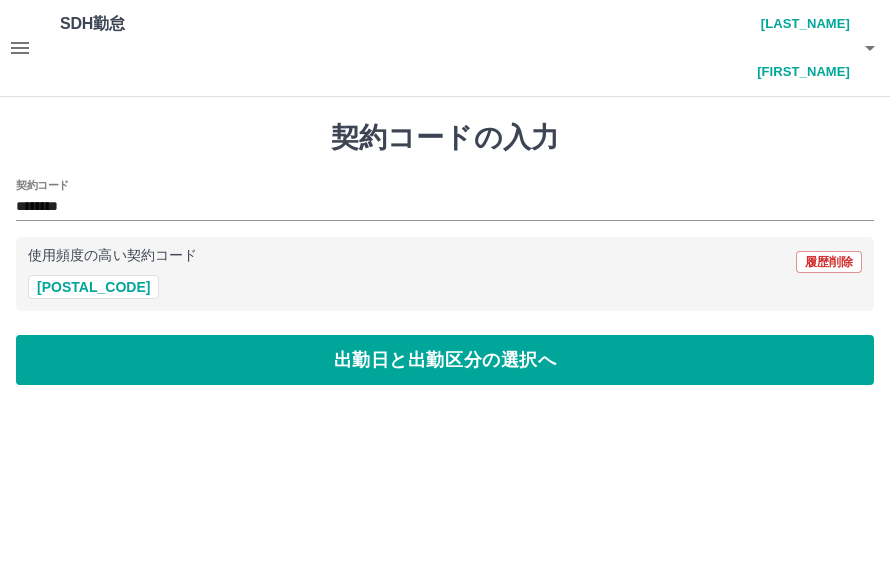 scroll, scrollTop: 0, scrollLeft: 0, axis: both 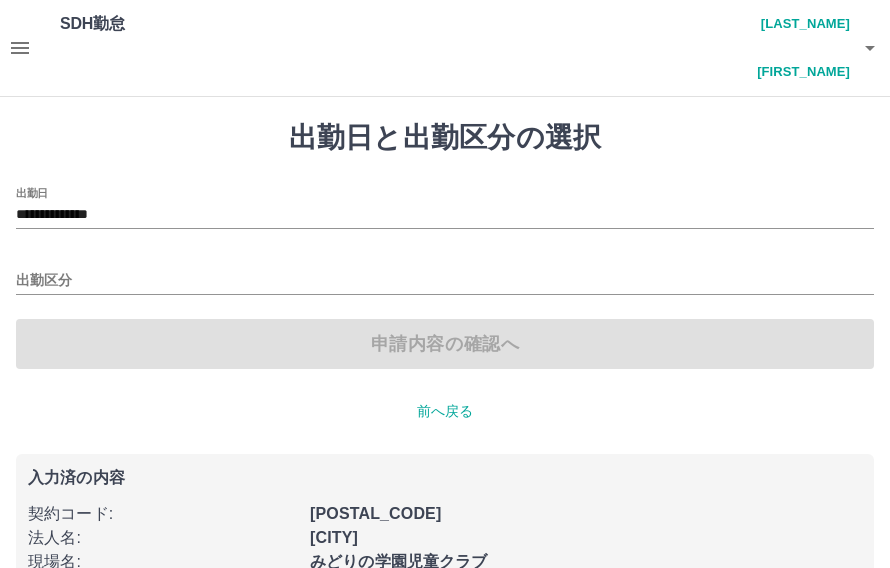 click on "出勤区分" at bounding box center (445, 281) 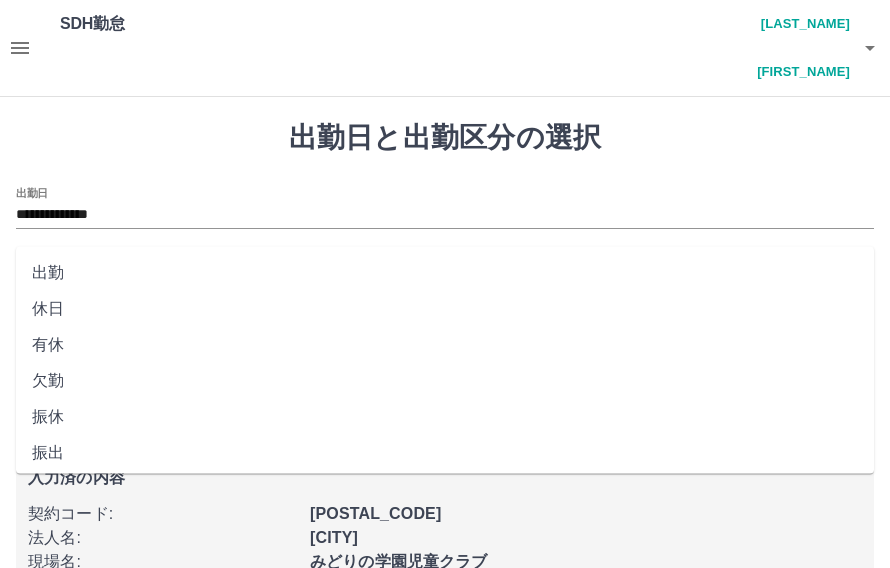 click on "出勤" at bounding box center [445, 273] 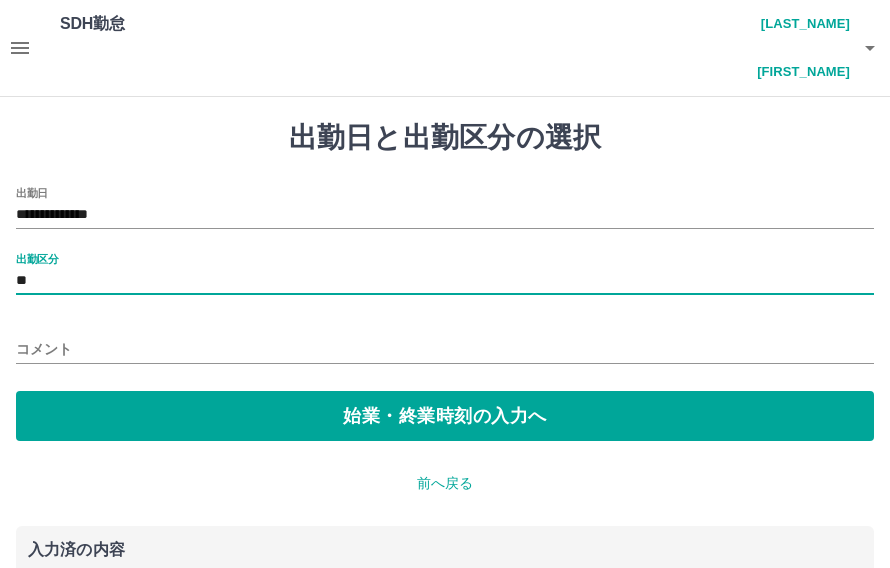 click on "始業・終業時刻の入力へ" at bounding box center (445, 416) 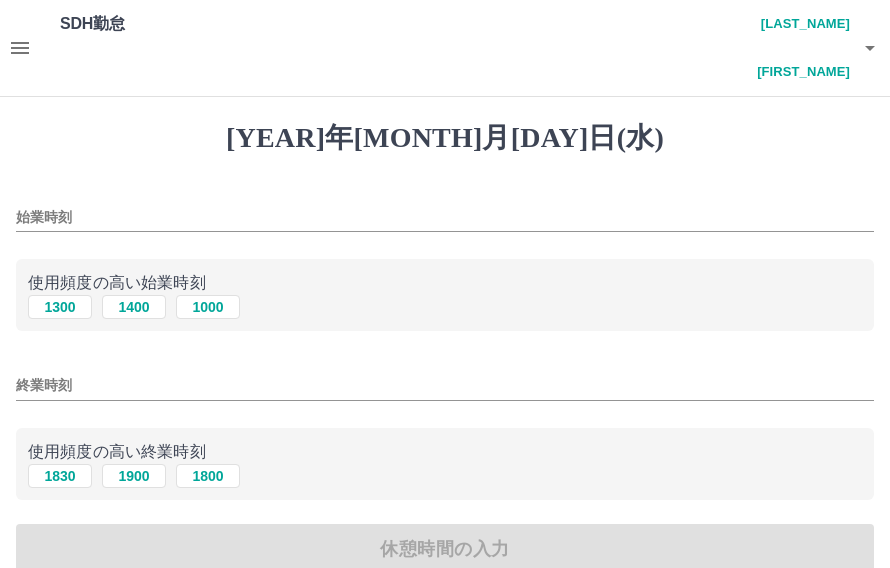 click on "1300" at bounding box center (60, 307) 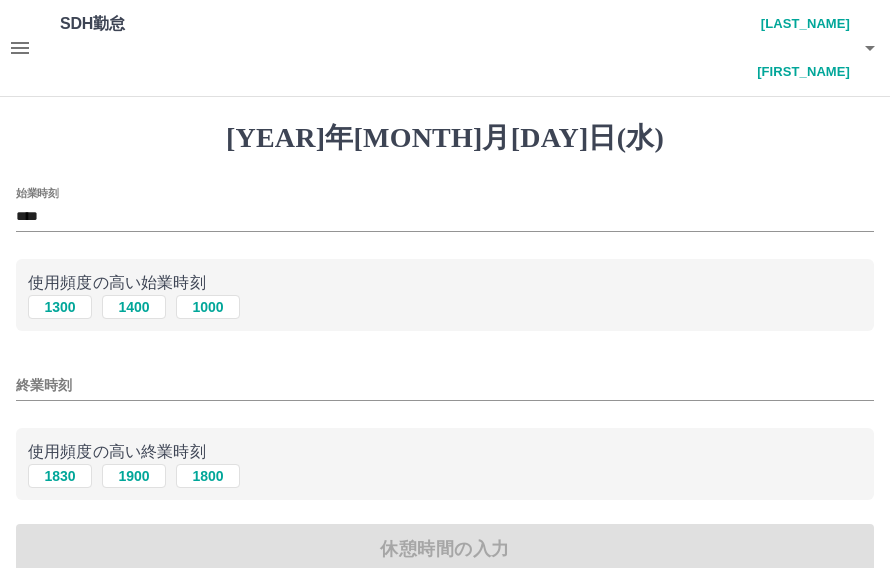 click on "1830" at bounding box center [60, 307] 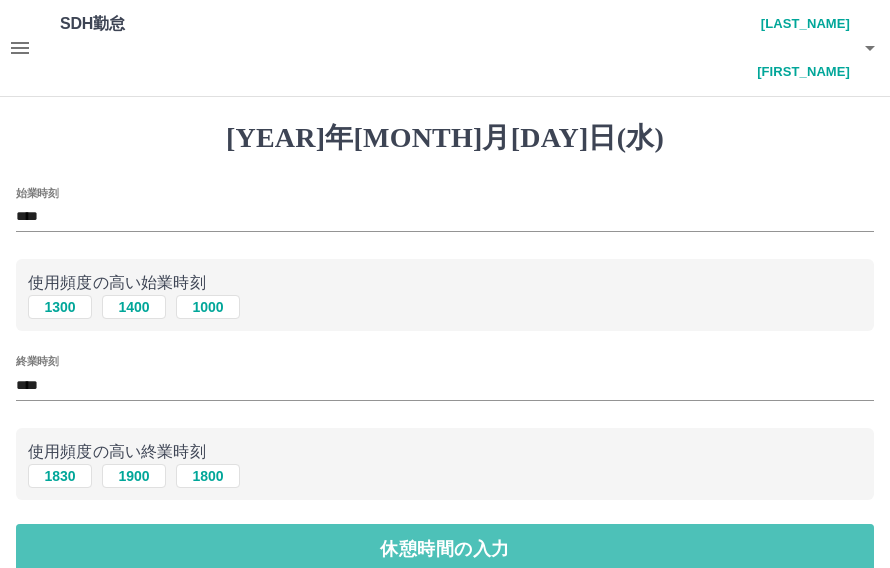 click on "休憩時間の入力" at bounding box center (445, 549) 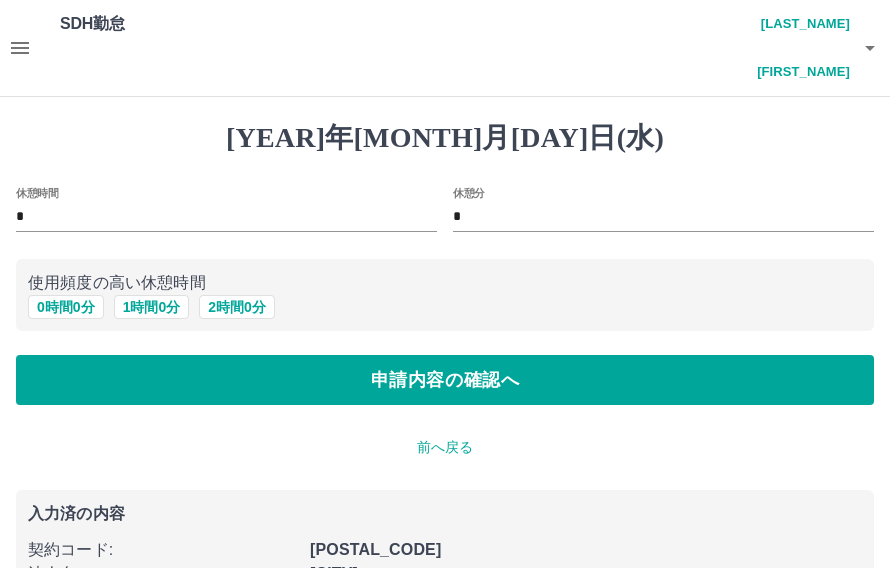 click on "申請内容の確認へ" at bounding box center (445, 380) 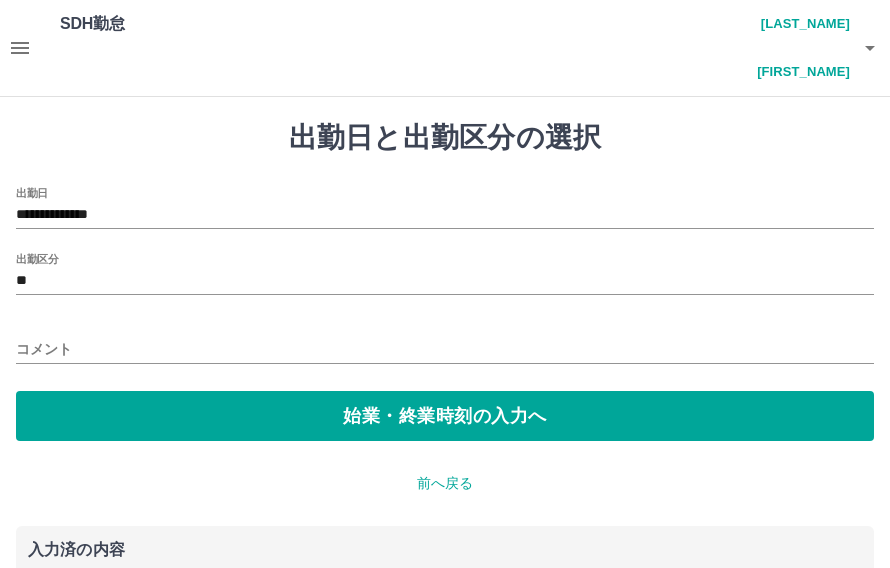 click on "コメント" at bounding box center [445, 349] 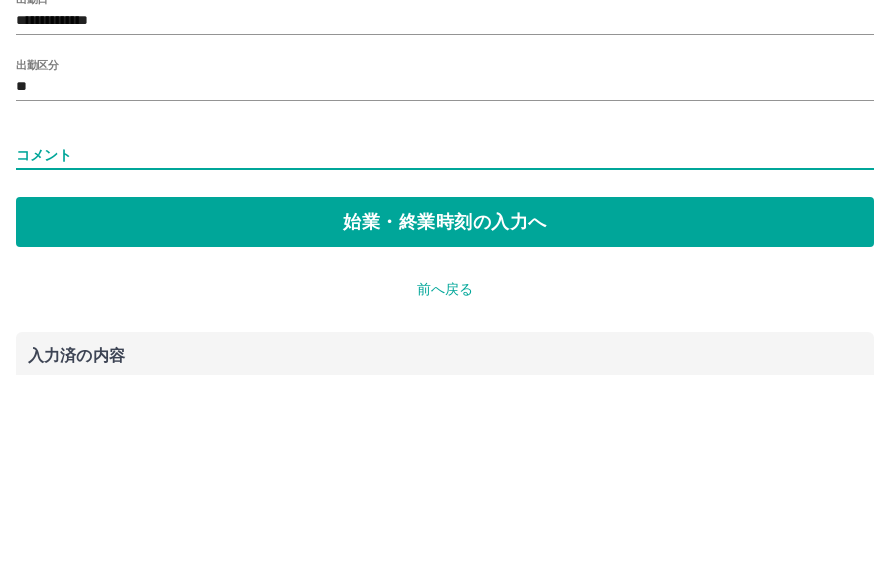 click on "コメント" at bounding box center [445, 349] 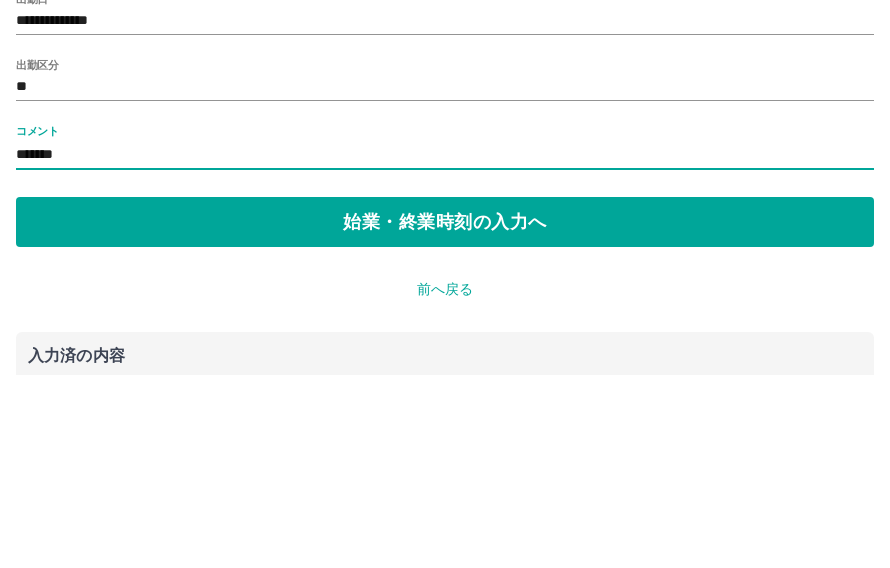 type on "*******" 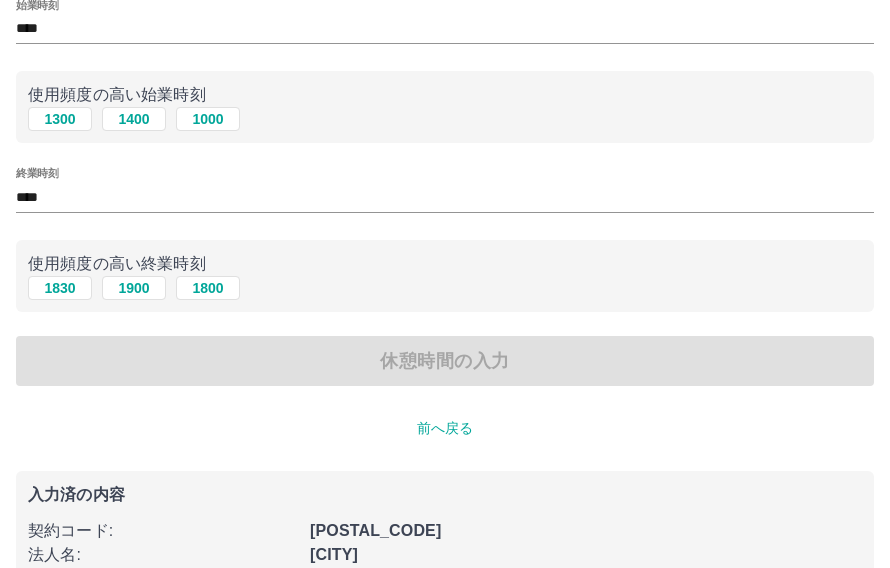 scroll, scrollTop: 0, scrollLeft: 0, axis: both 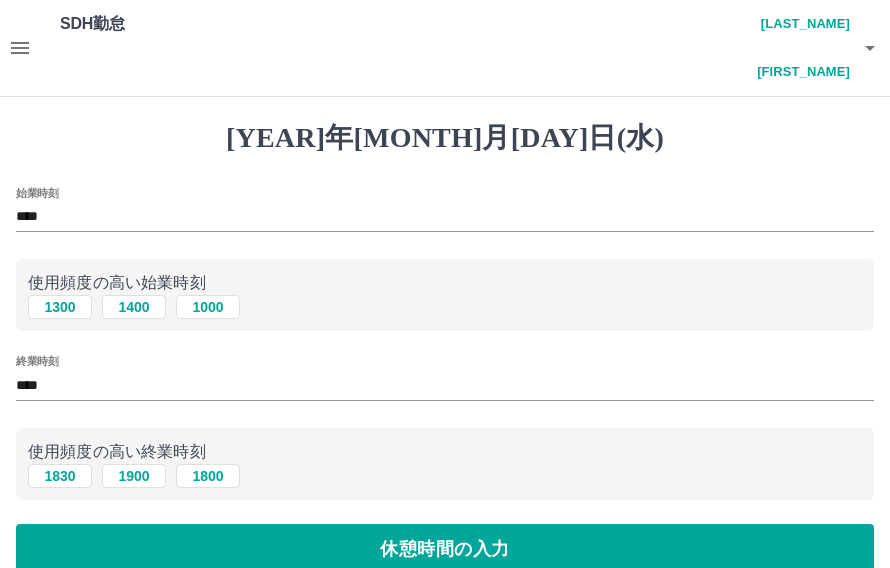 click on "休憩時間の入力" at bounding box center [445, 549] 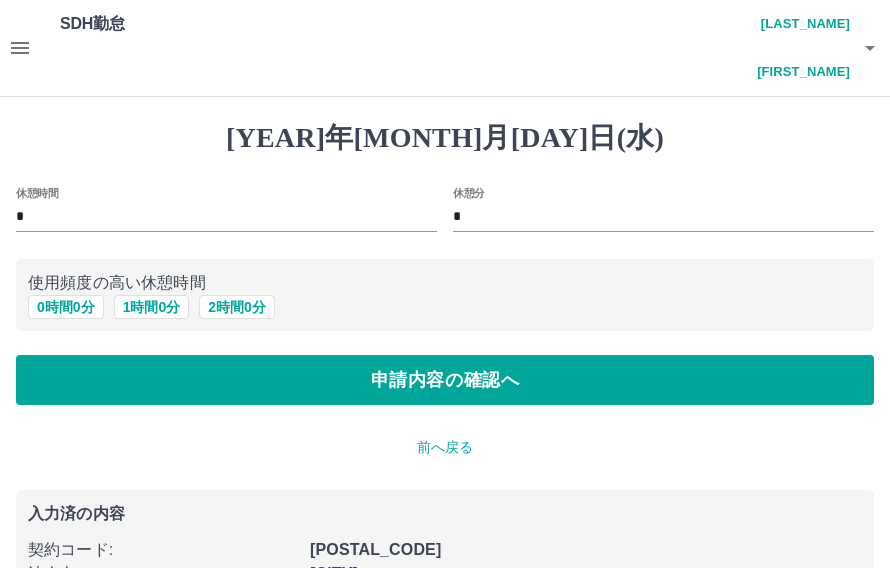 click on "申請内容の確認へ" at bounding box center [445, 380] 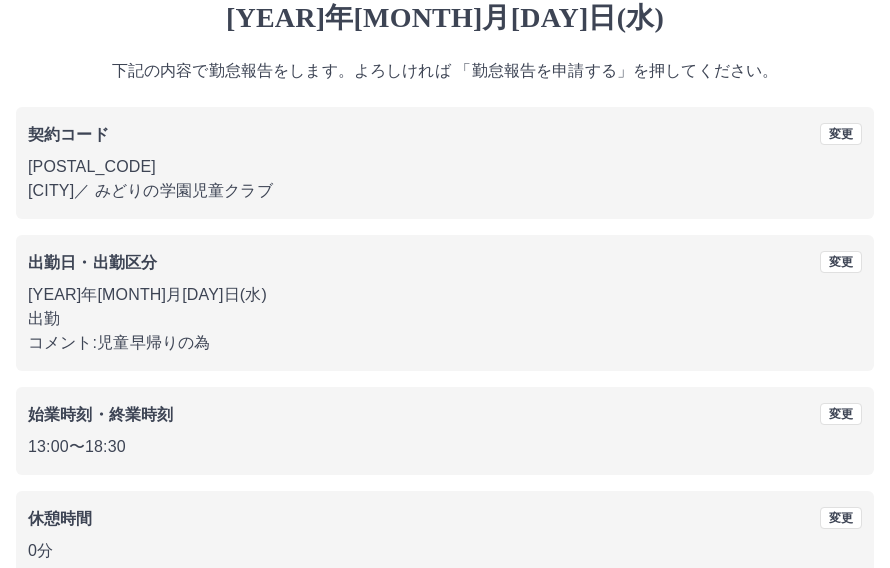 scroll, scrollTop: 119, scrollLeft: 0, axis: vertical 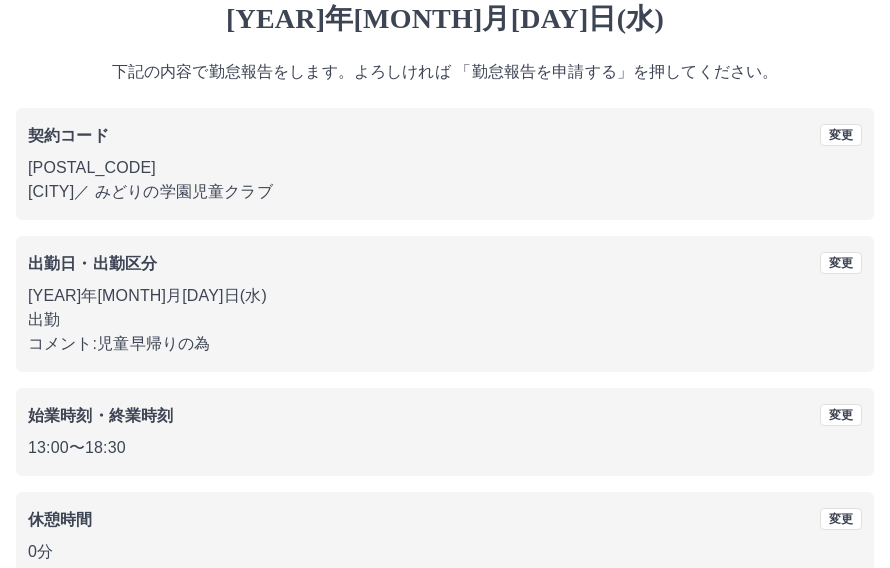 click on "勤怠報告を申請する" at bounding box center [445, 629] 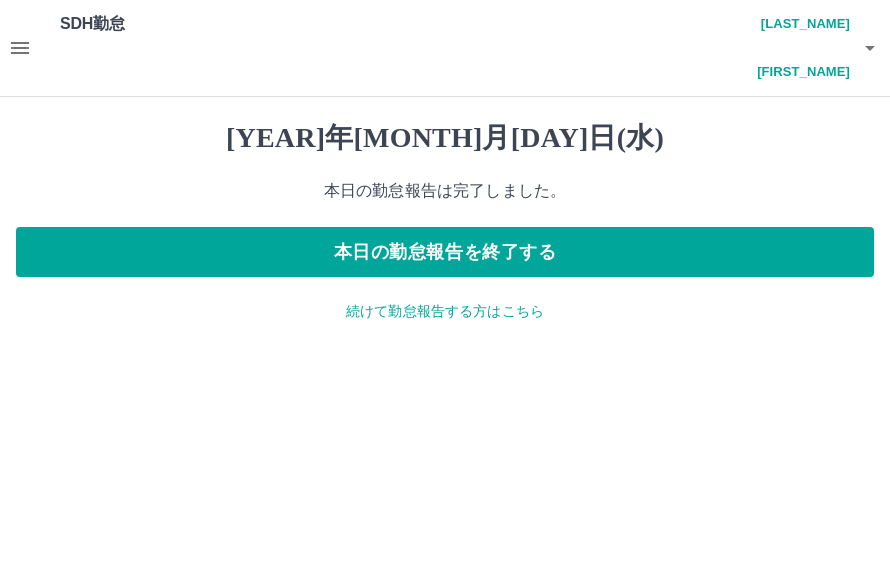 scroll, scrollTop: 0, scrollLeft: 0, axis: both 